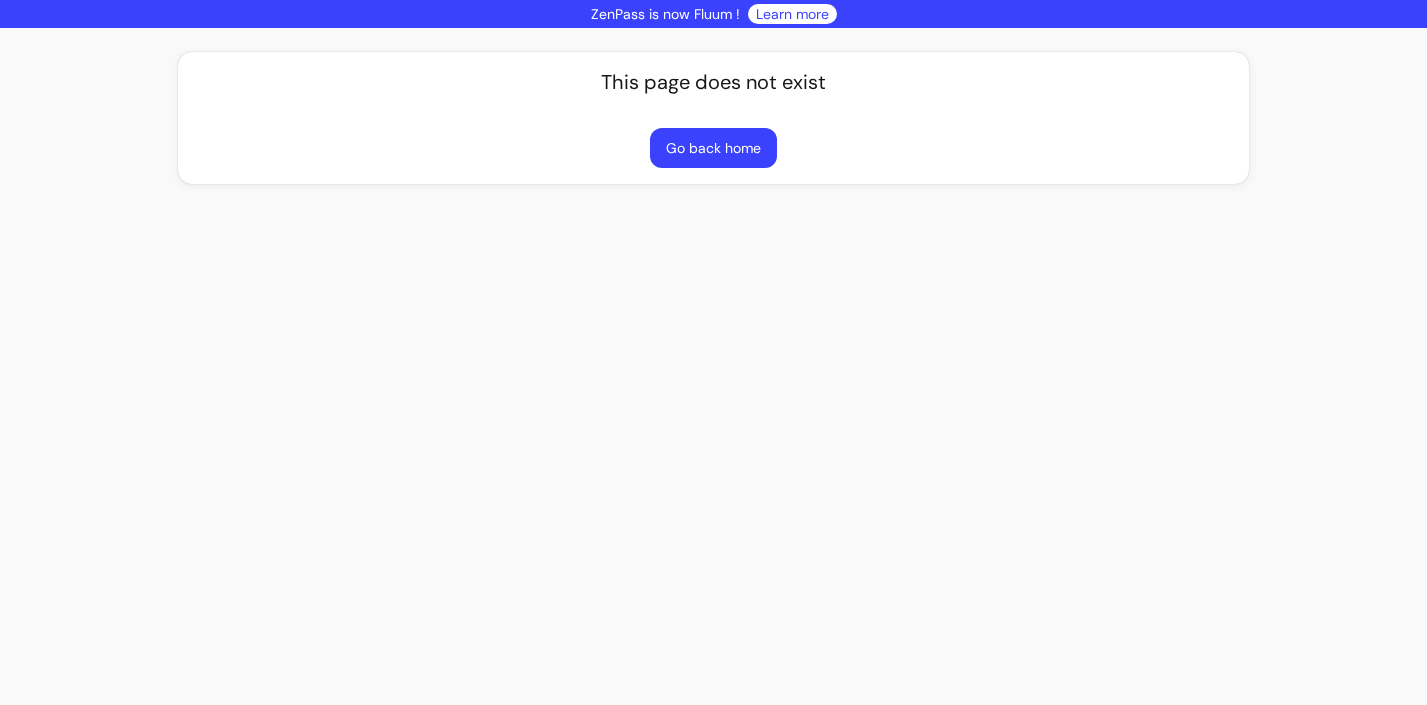 scroll, scrollTop: 0, scrollLeft: 0, axis: both 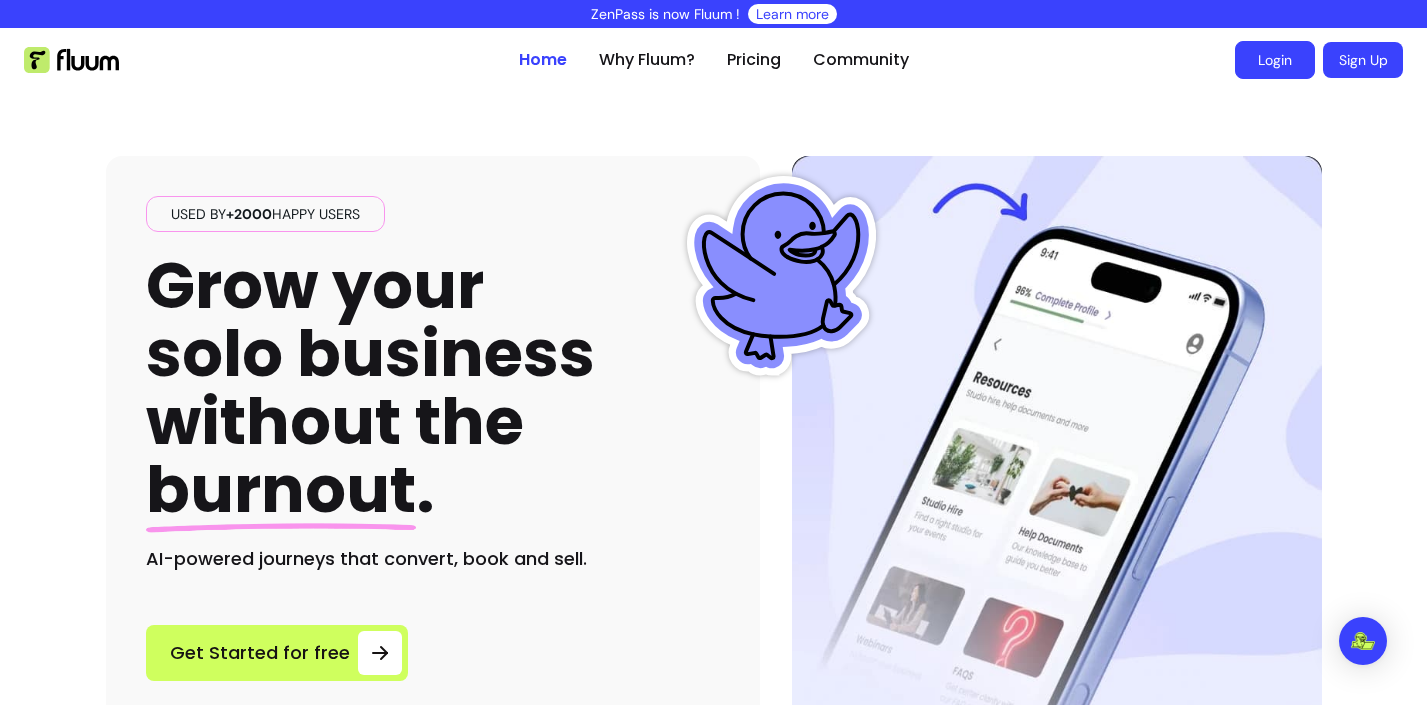 click on "Login" at bounding box center (1275, 60) 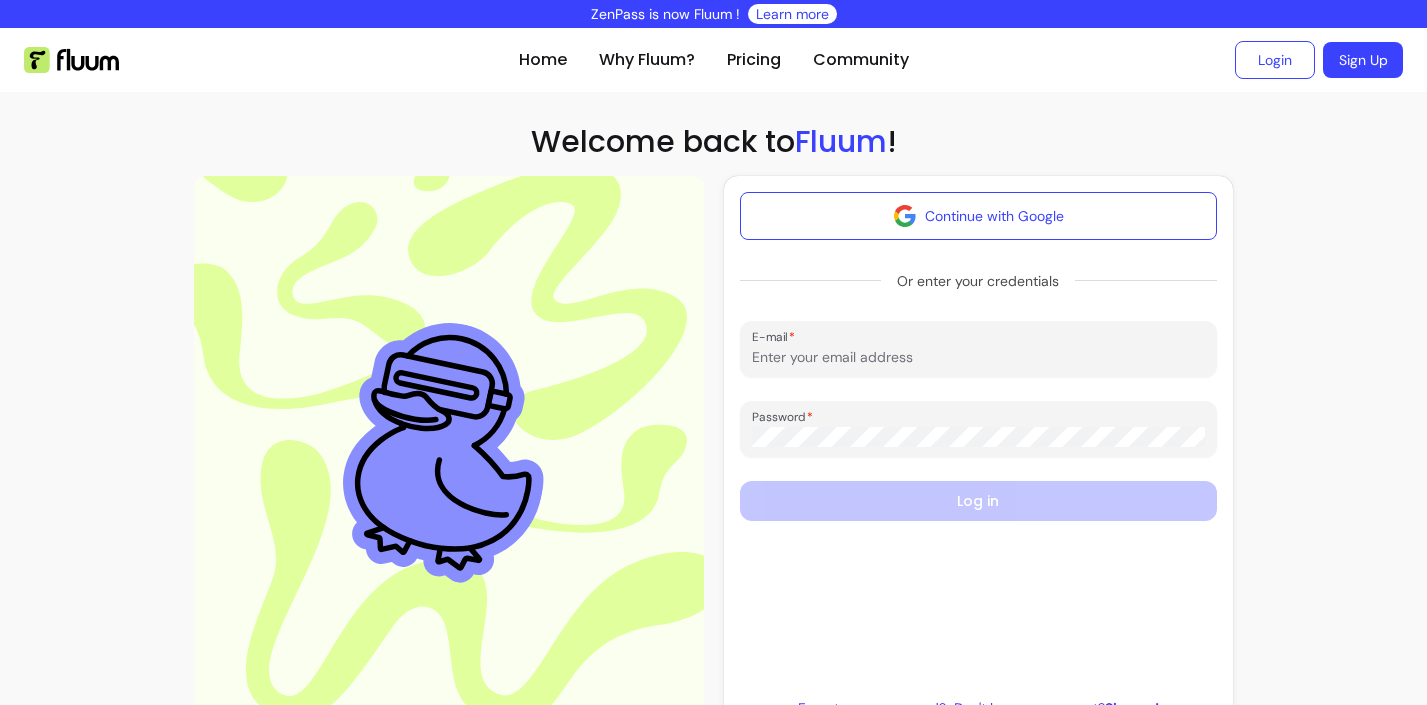 scroll, scrollTop: 0, scrollLeft: 0, axis: both 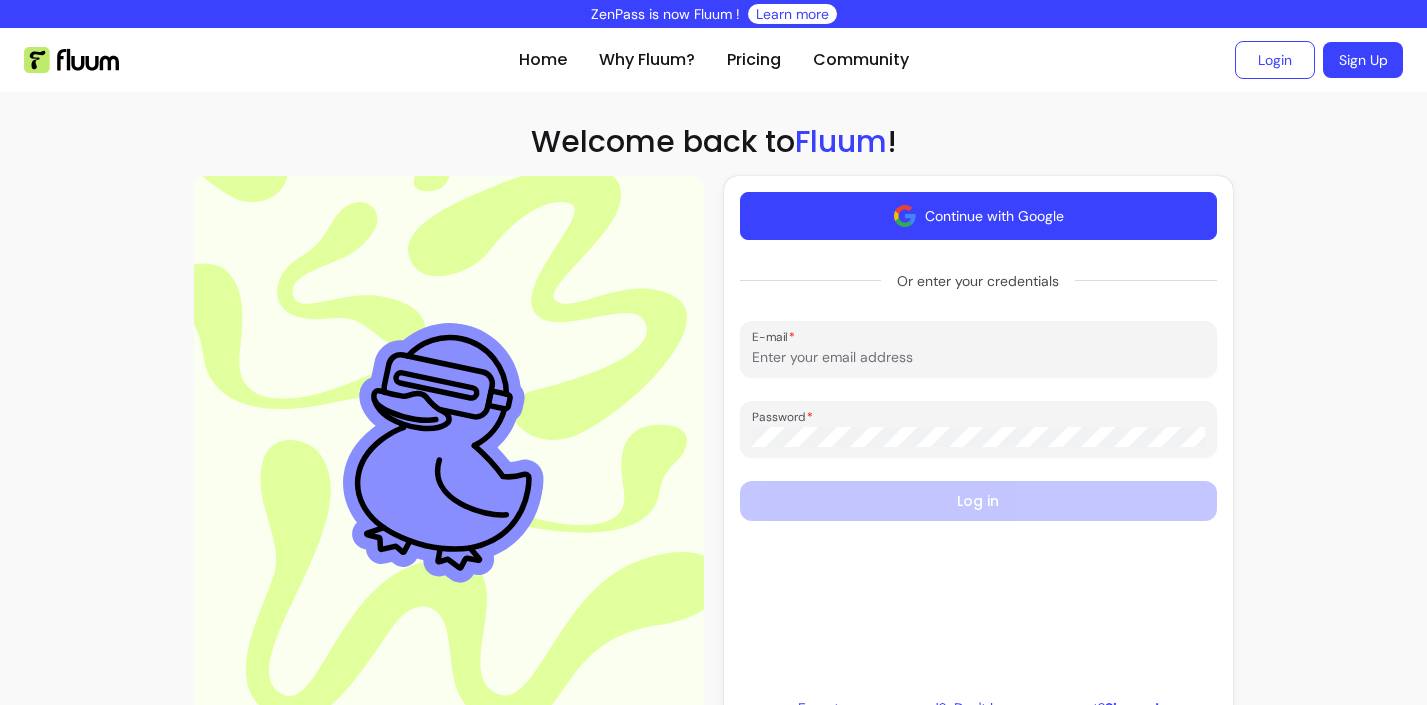click on "Continue with Google" at bounding box center (978, 216) 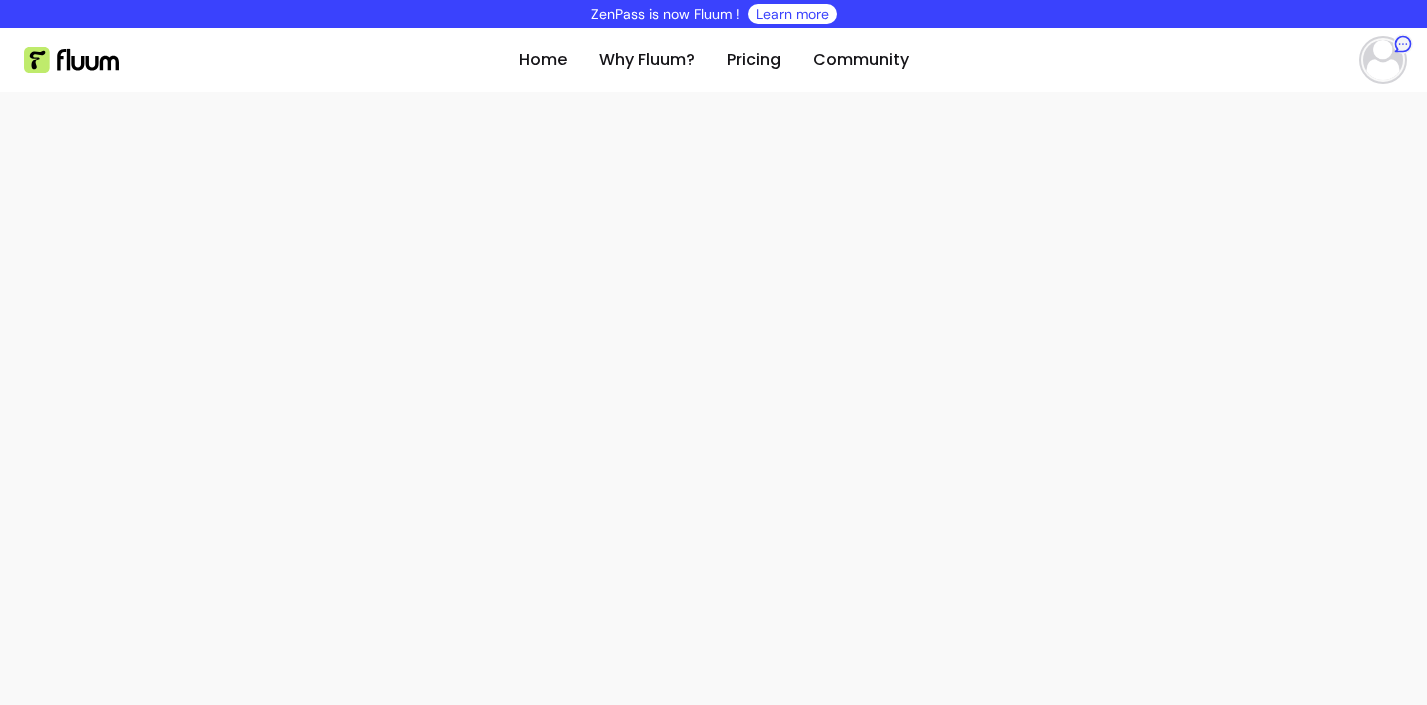scroll, scrollTop: 0, scrollLeft: 0, axis: both 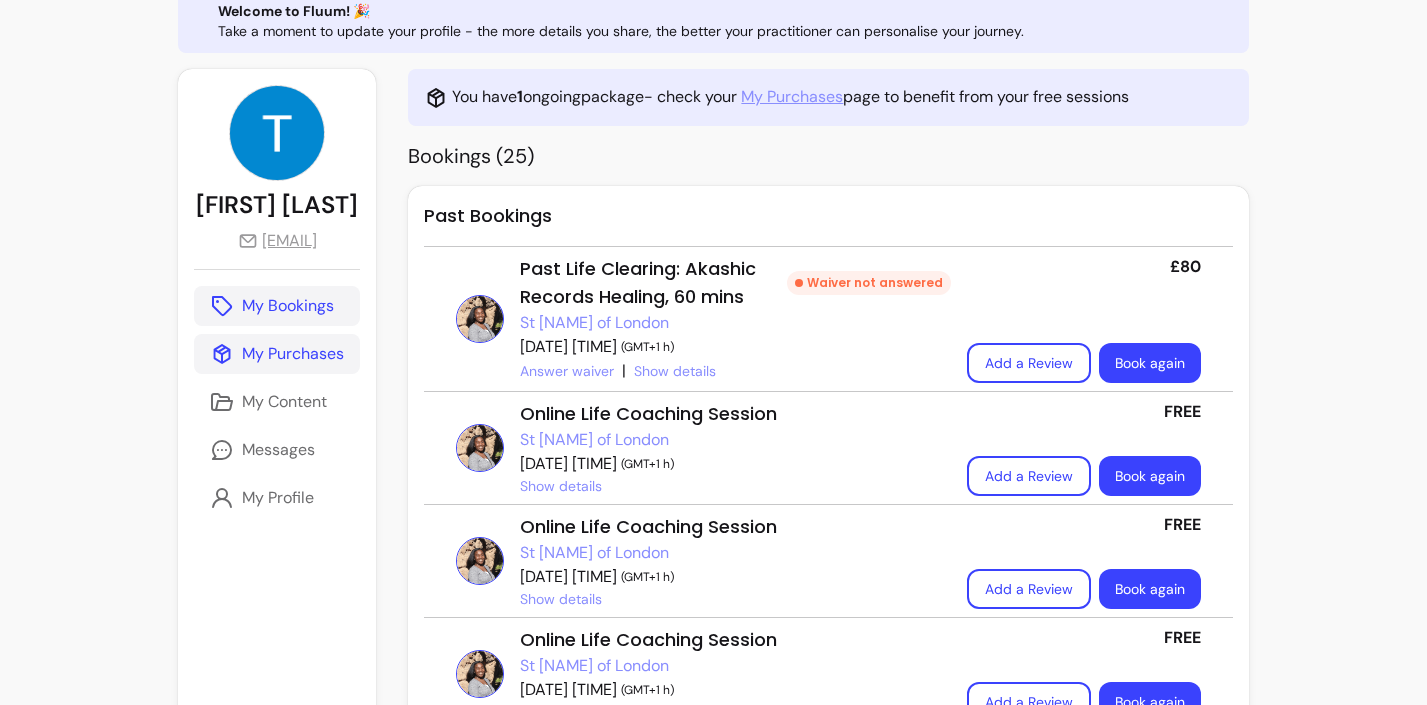 click on "My Purchases" at bounding box center [293, 354] 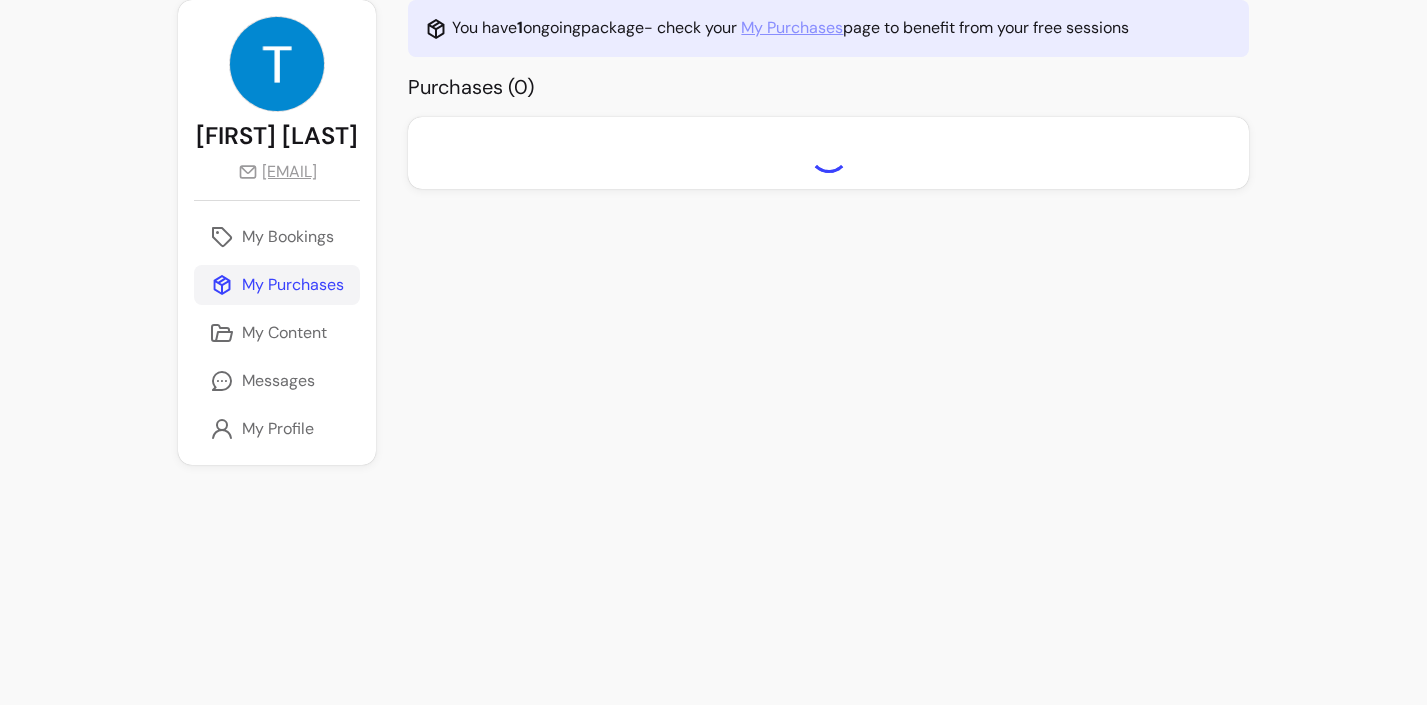 scroll, scrollTop: 47, scrollLeft: 0, axis: vertical 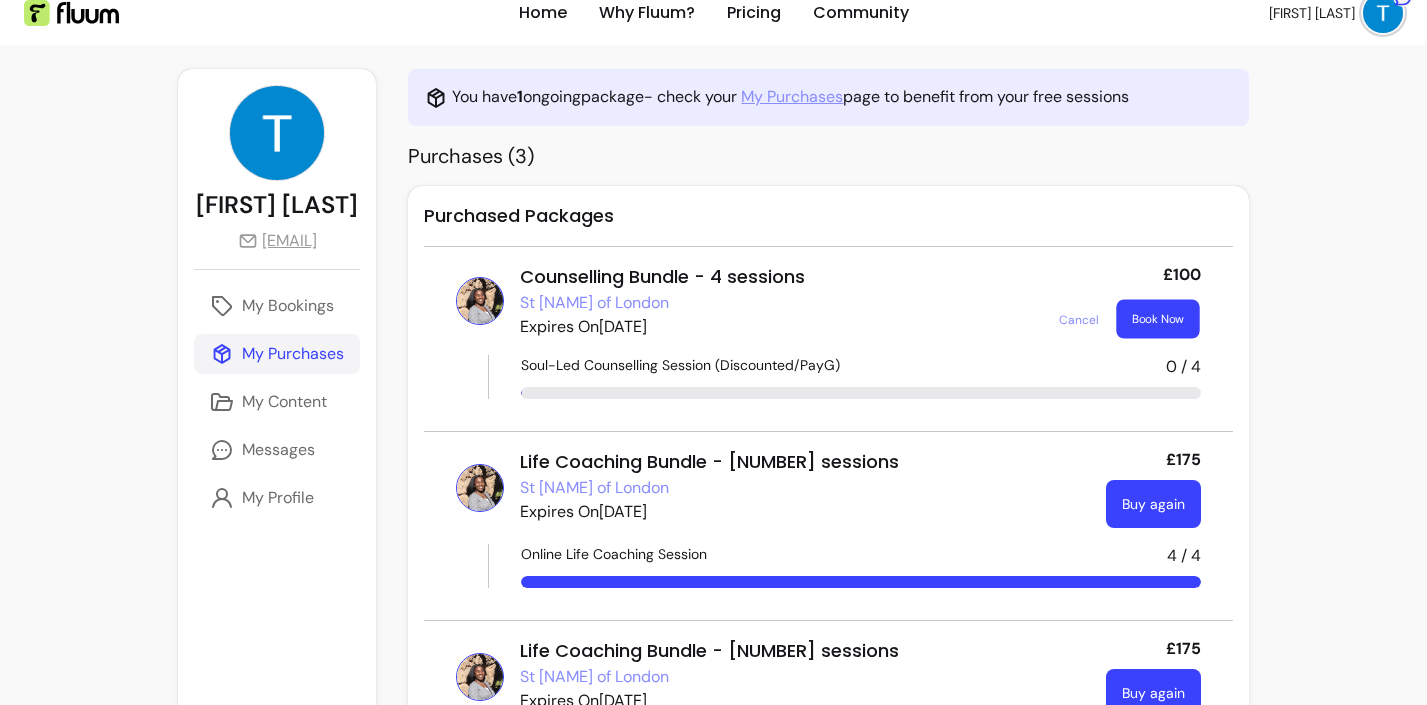 click on "Book Now" at bounding box center [1157, 319] 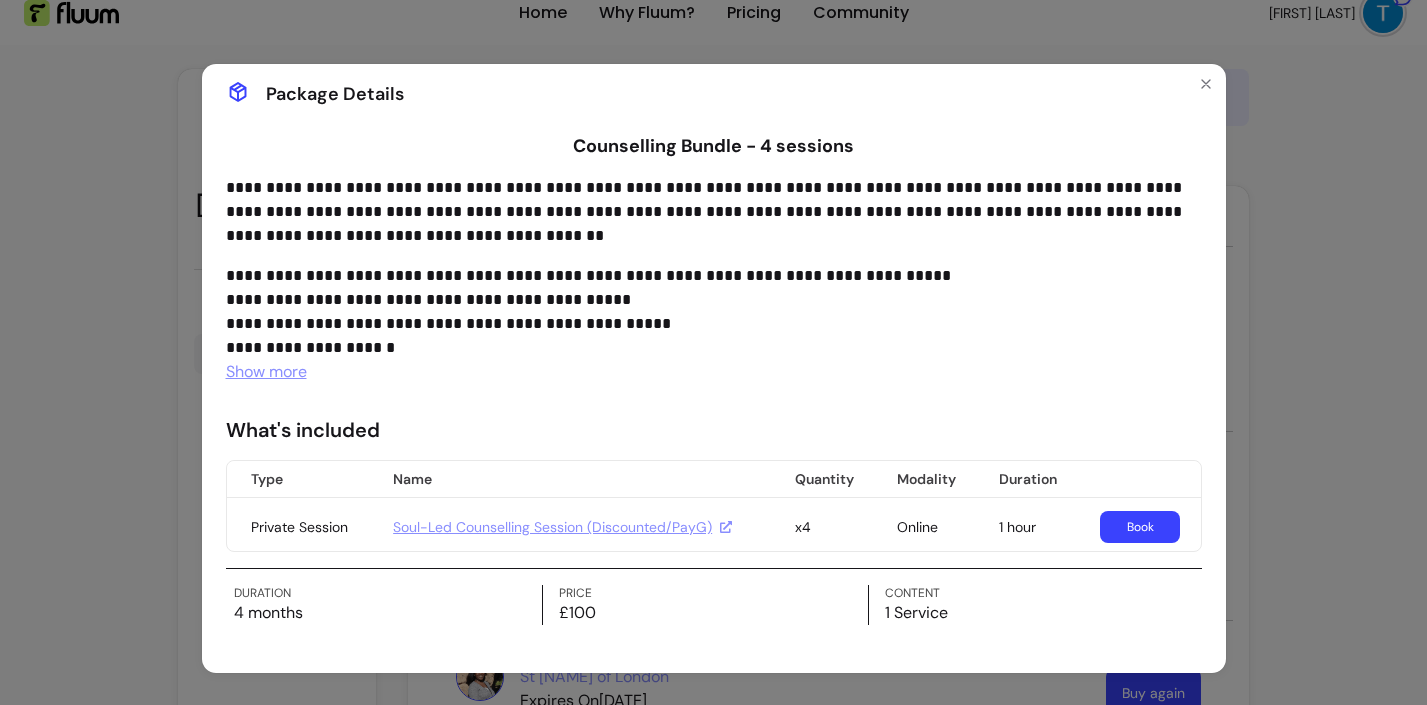 scroll, scrollTop: 8, scrollLeft: 0, axis: vertical 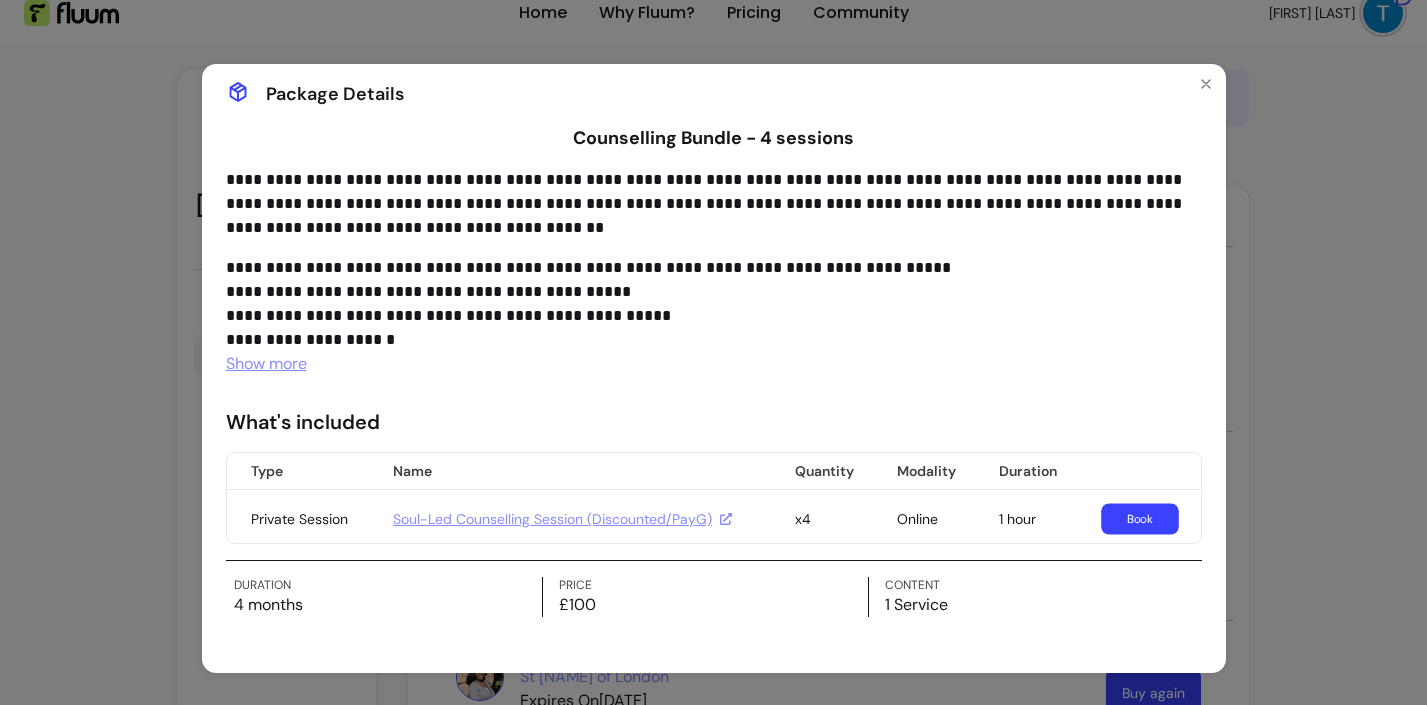 click on "Book" at bounding box center [1140, 518] 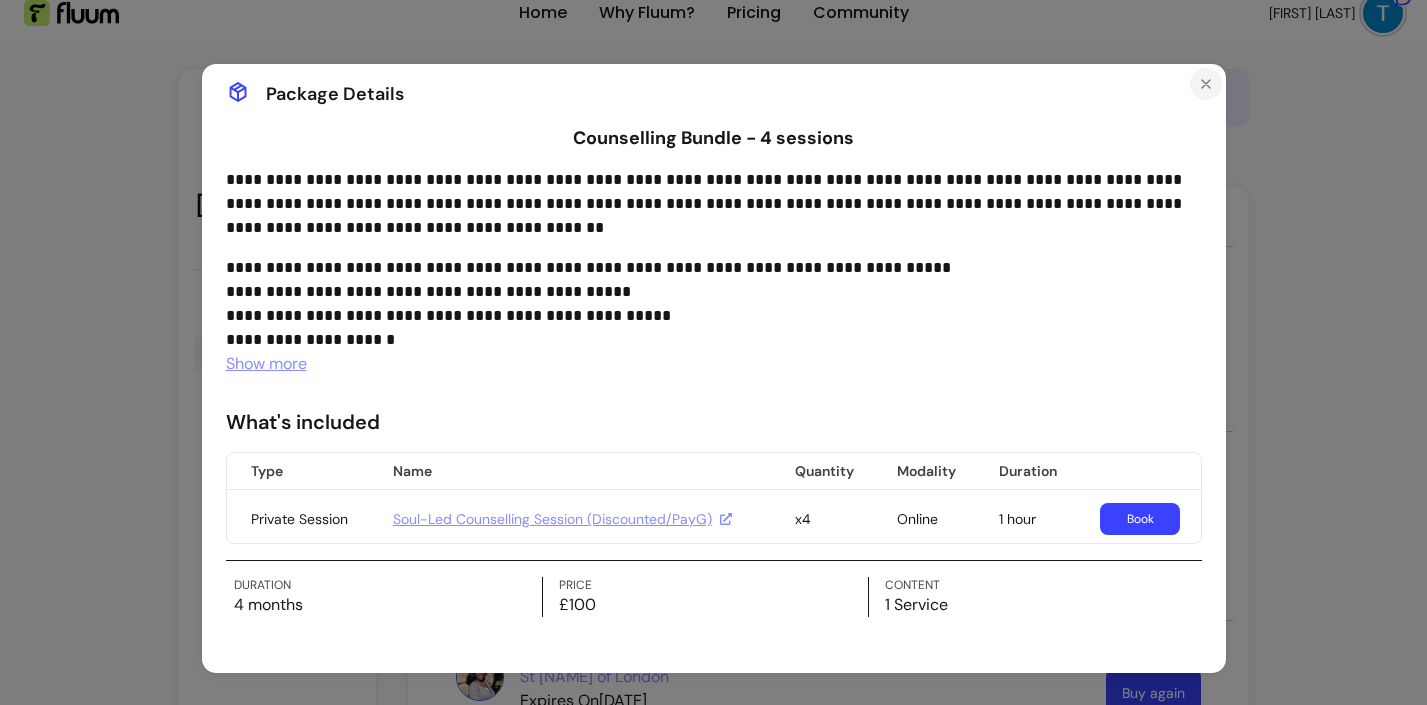 click 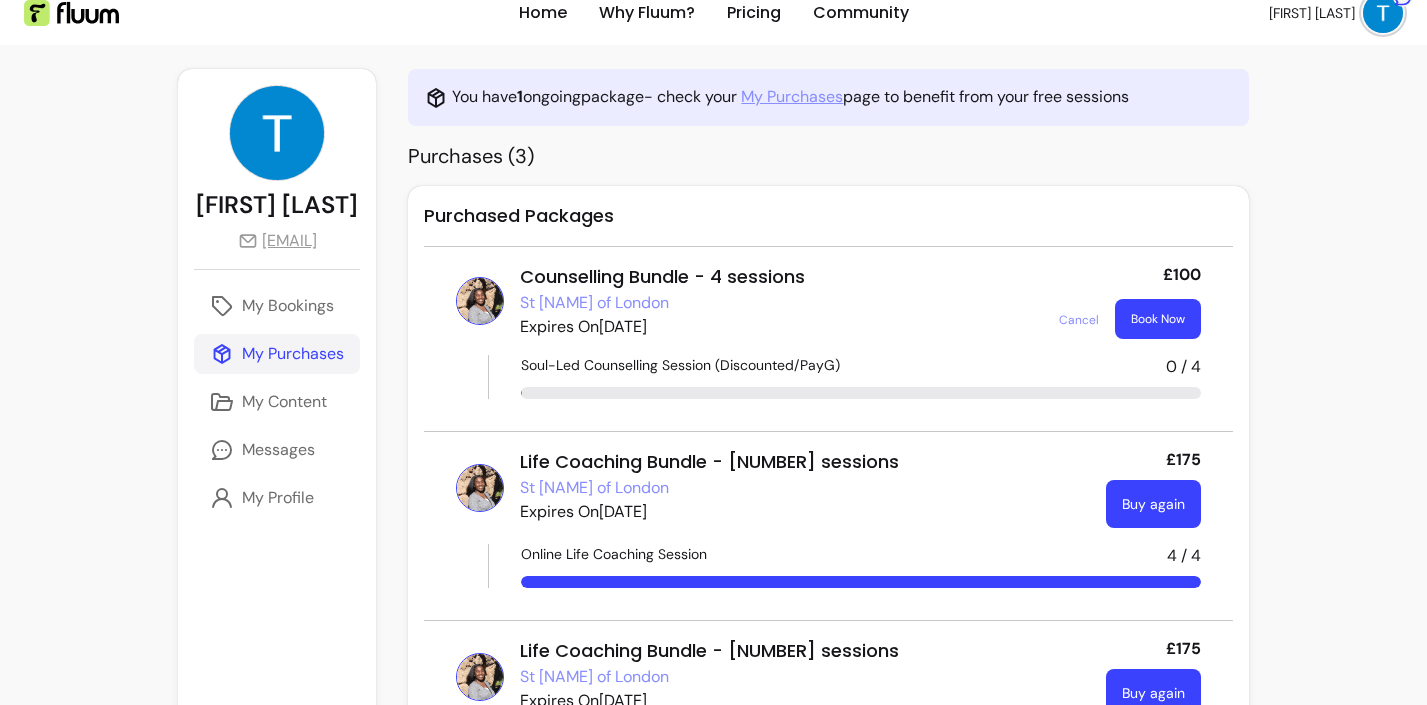 click on "St Rose of London" at bounding box center (594, 303) 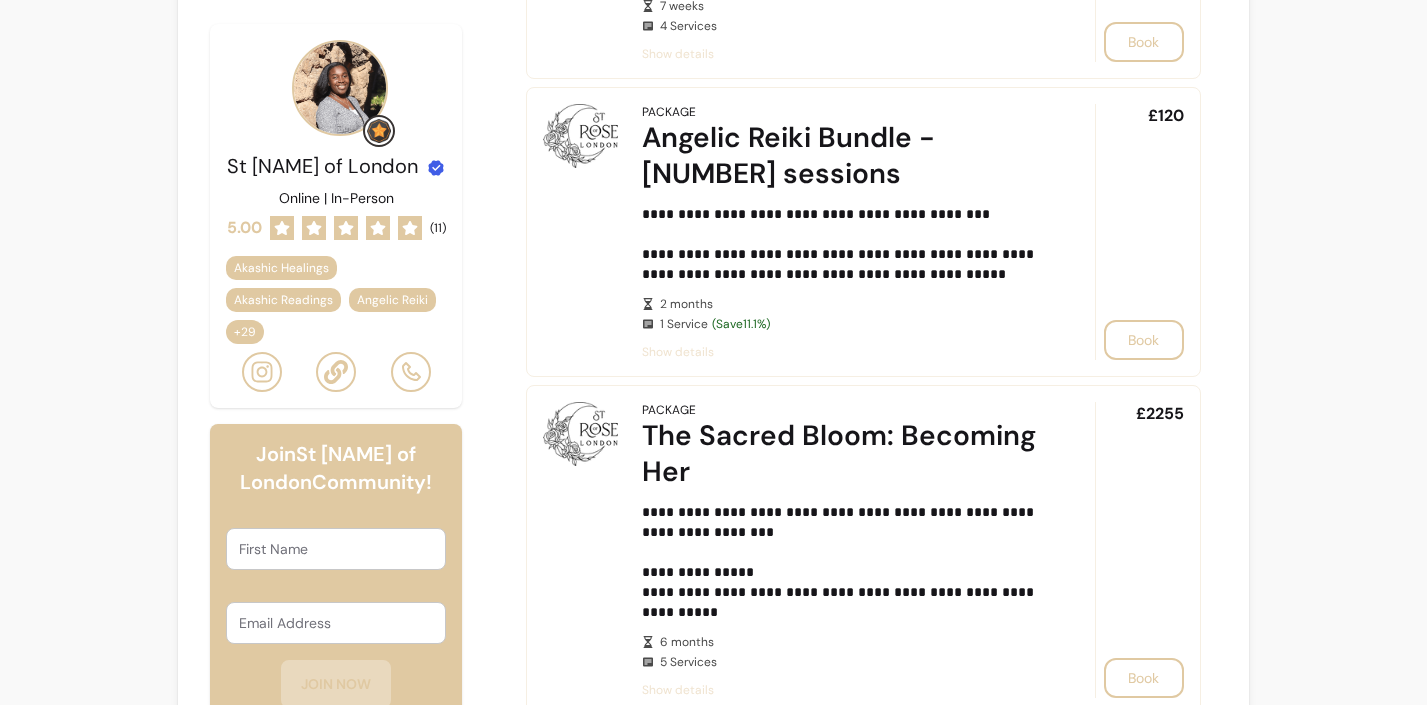 scroll, scrollTop: 2370, scrollLeft: 0, axis: vertical 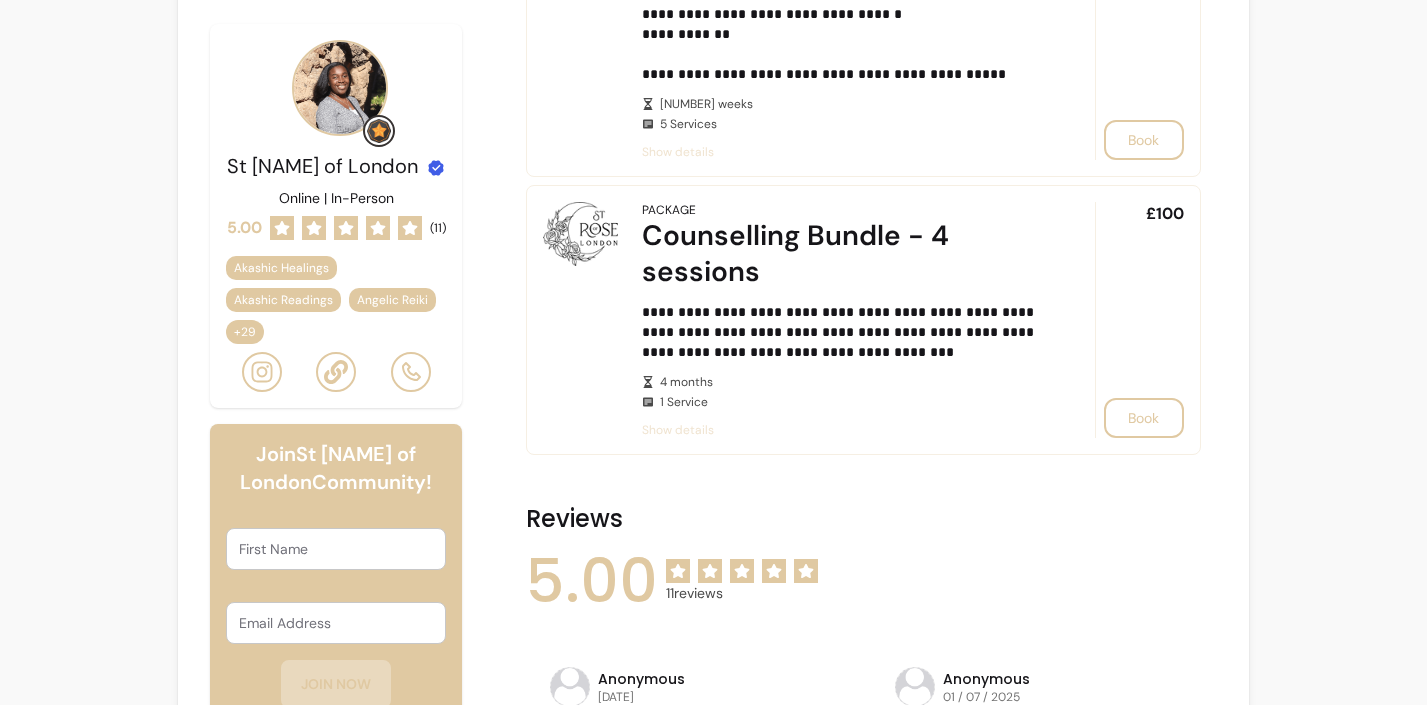 click on "**********" at bounding box center [863, 320] 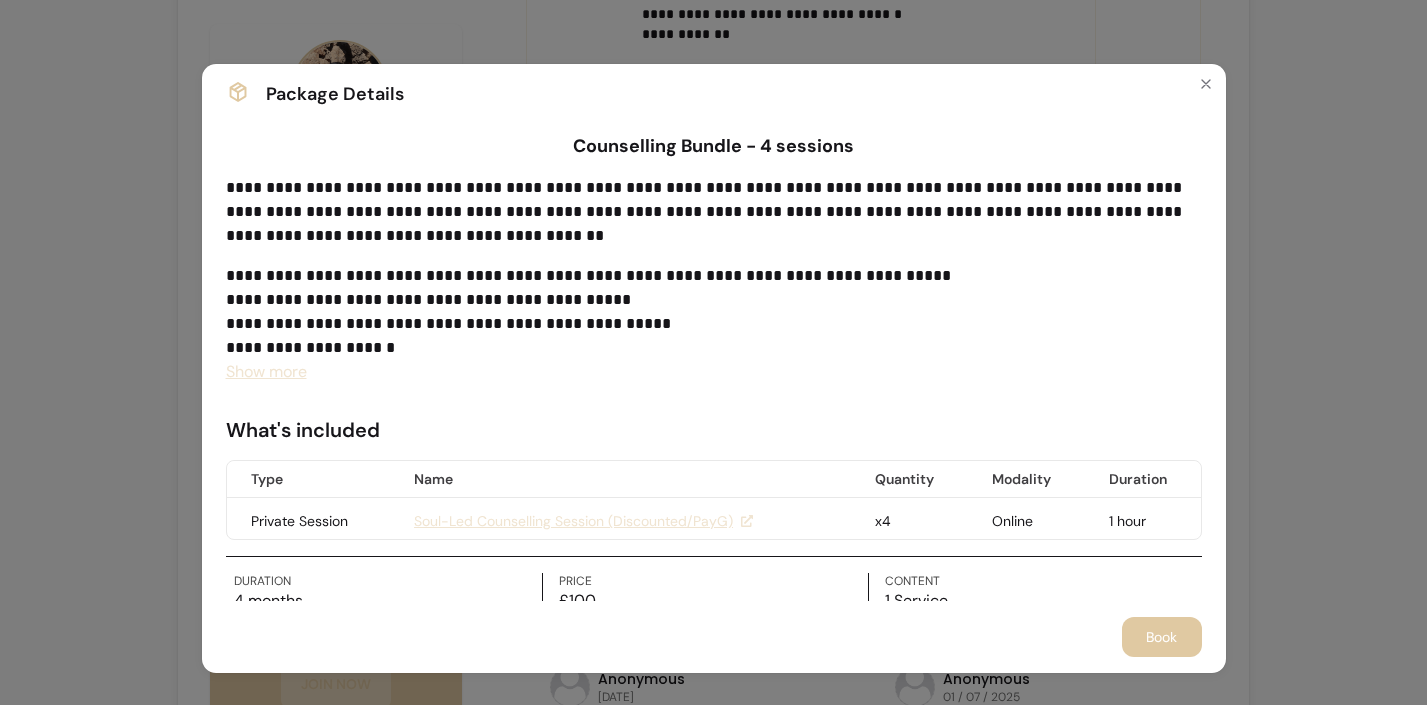 click on "**********" at bounding box center [714, 280] 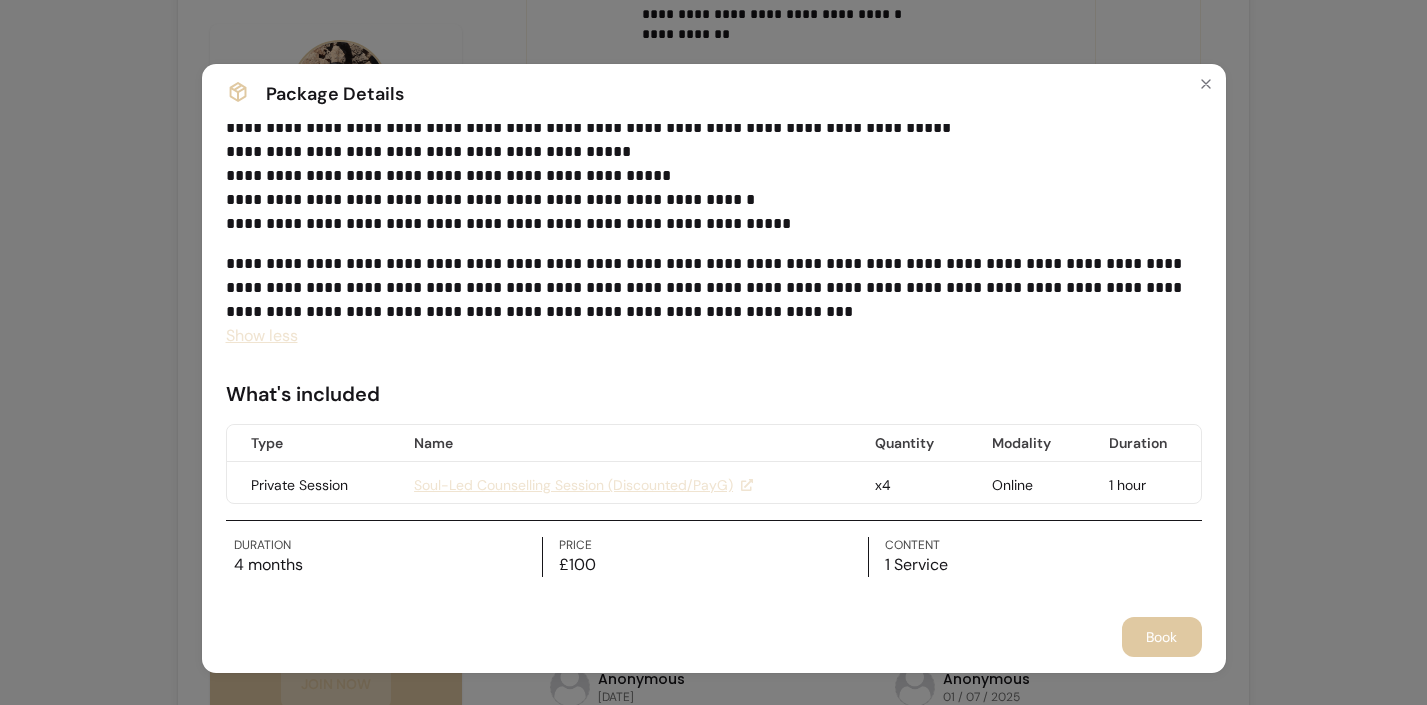 scroll, scrollTop: 0, scrollLeft: 0, axis: both 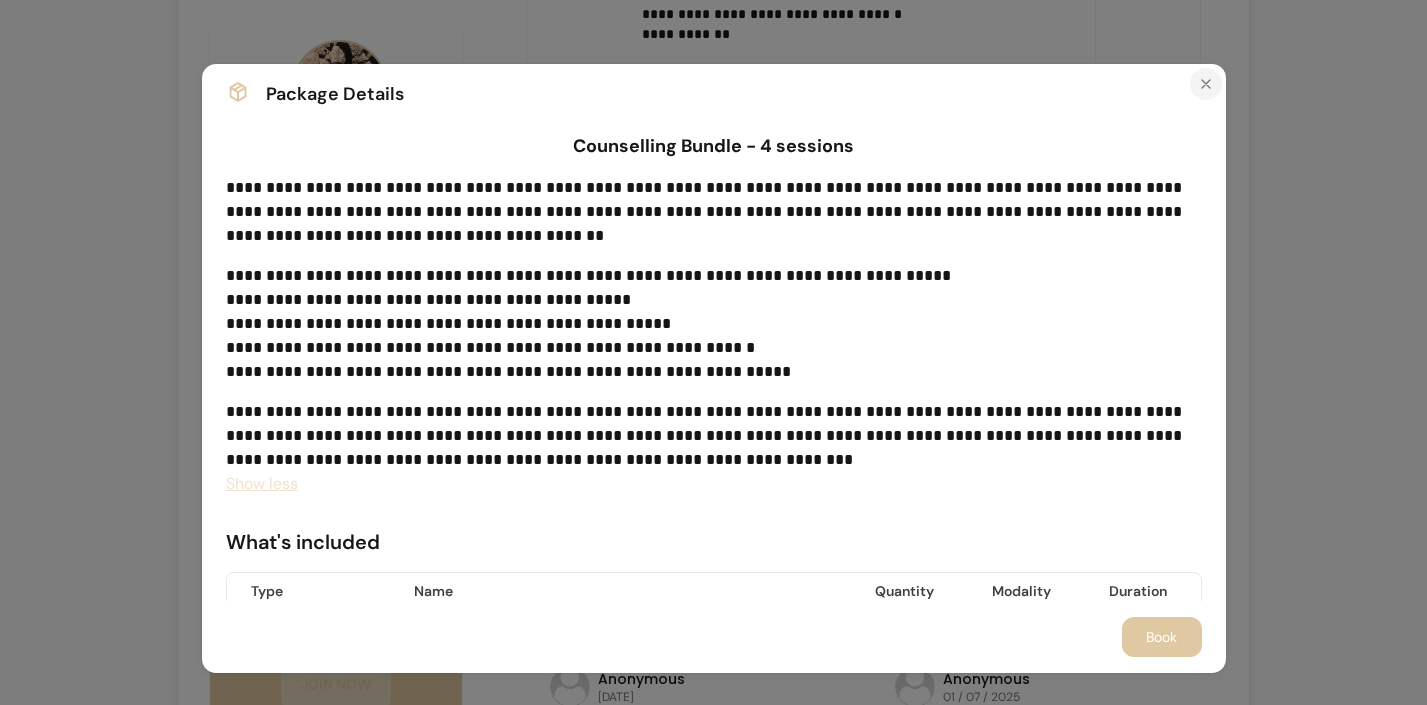 click at bounding box center (1206, 84) 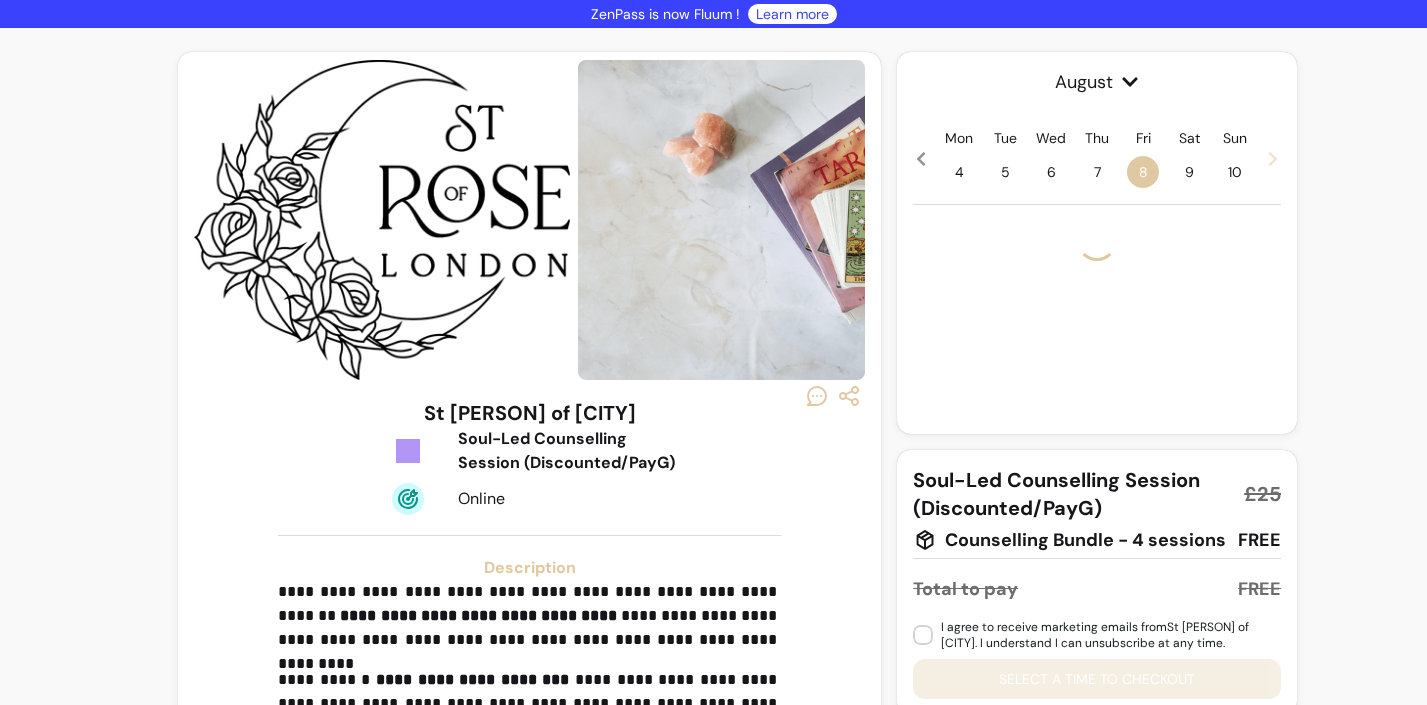 scroll, scrollTop: 0, scrollLeft: 0, axis: both 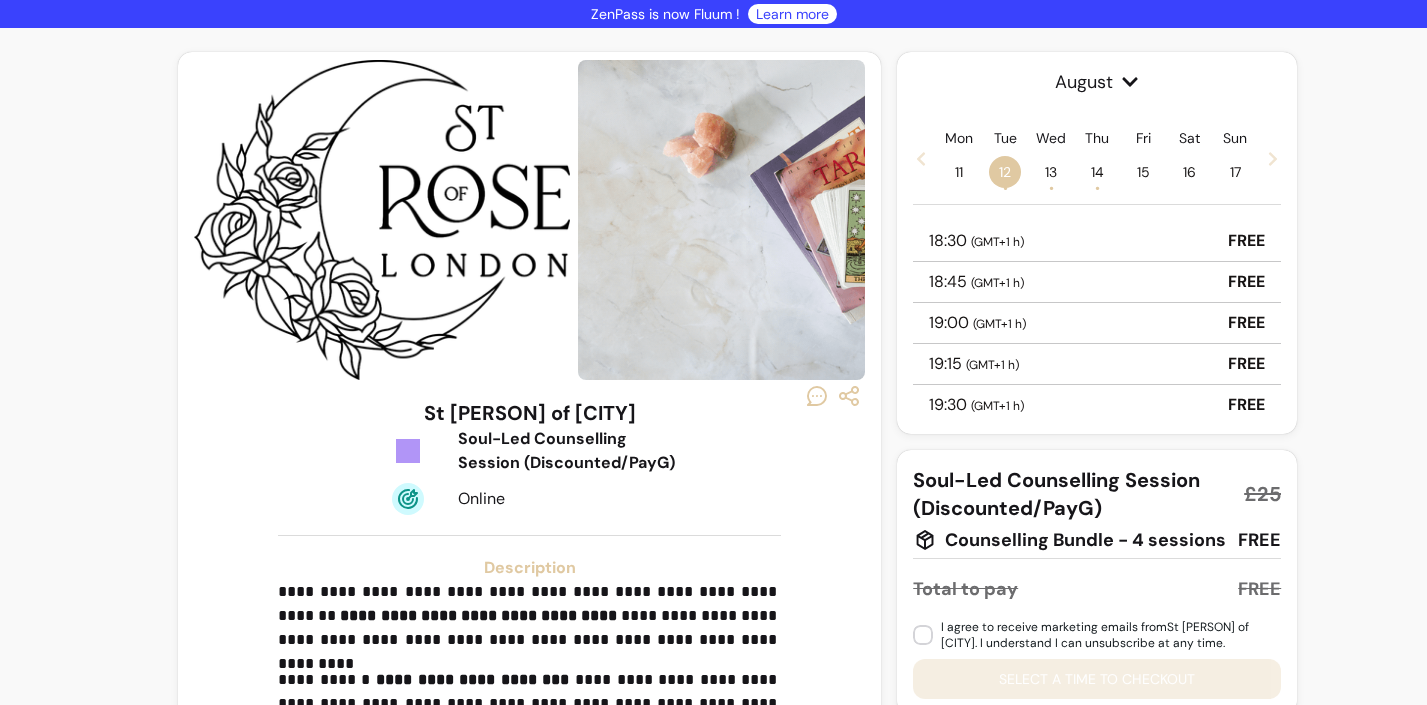 click on "11" at bounding box center (959, 172) 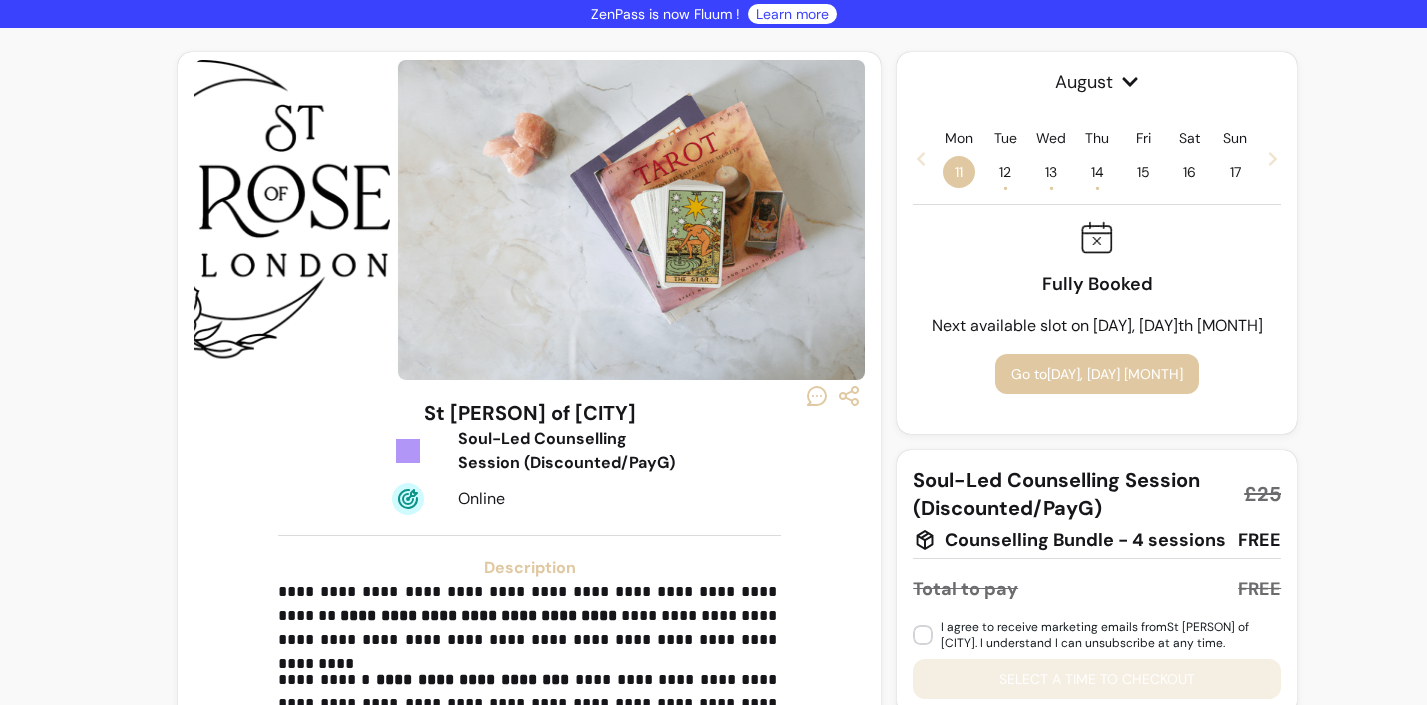 click on "Tue 12 •" at bounding box center (1005, 158) 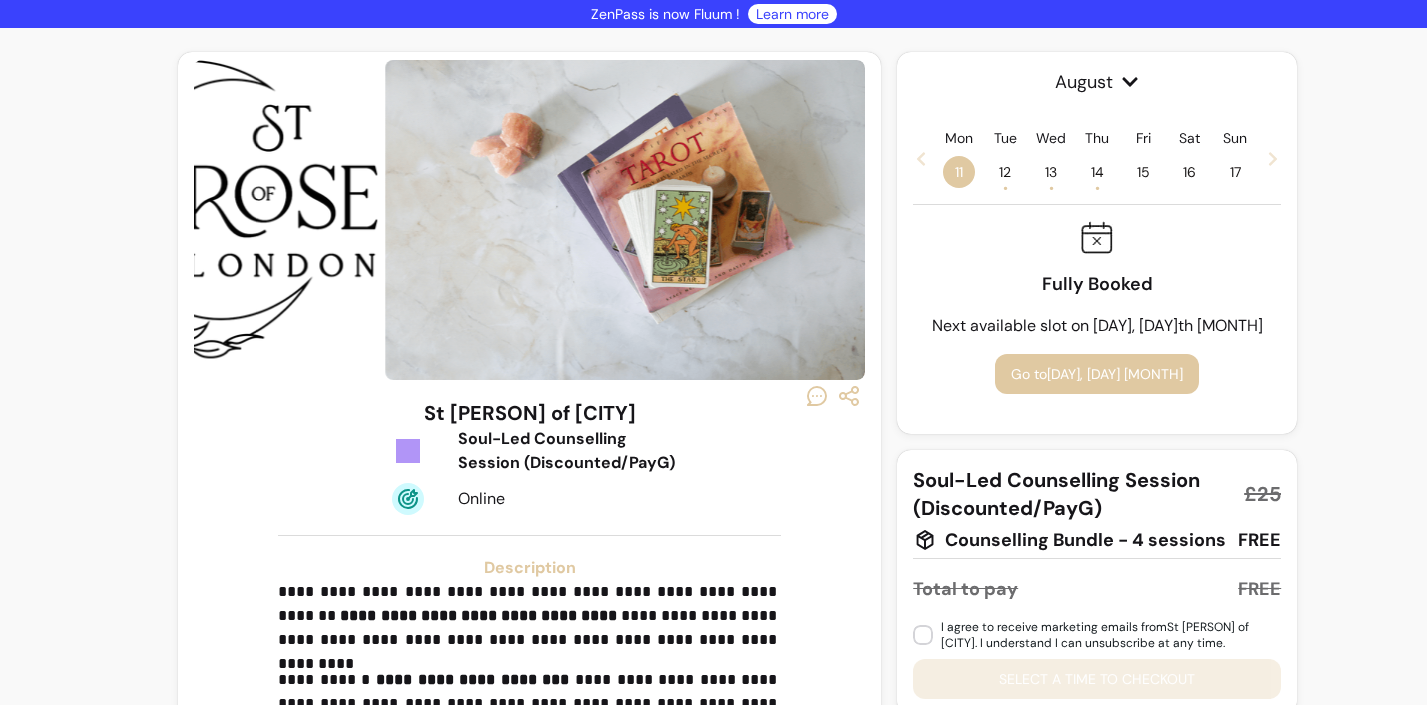 click on "12 •" at bounding box center [1005, 172] 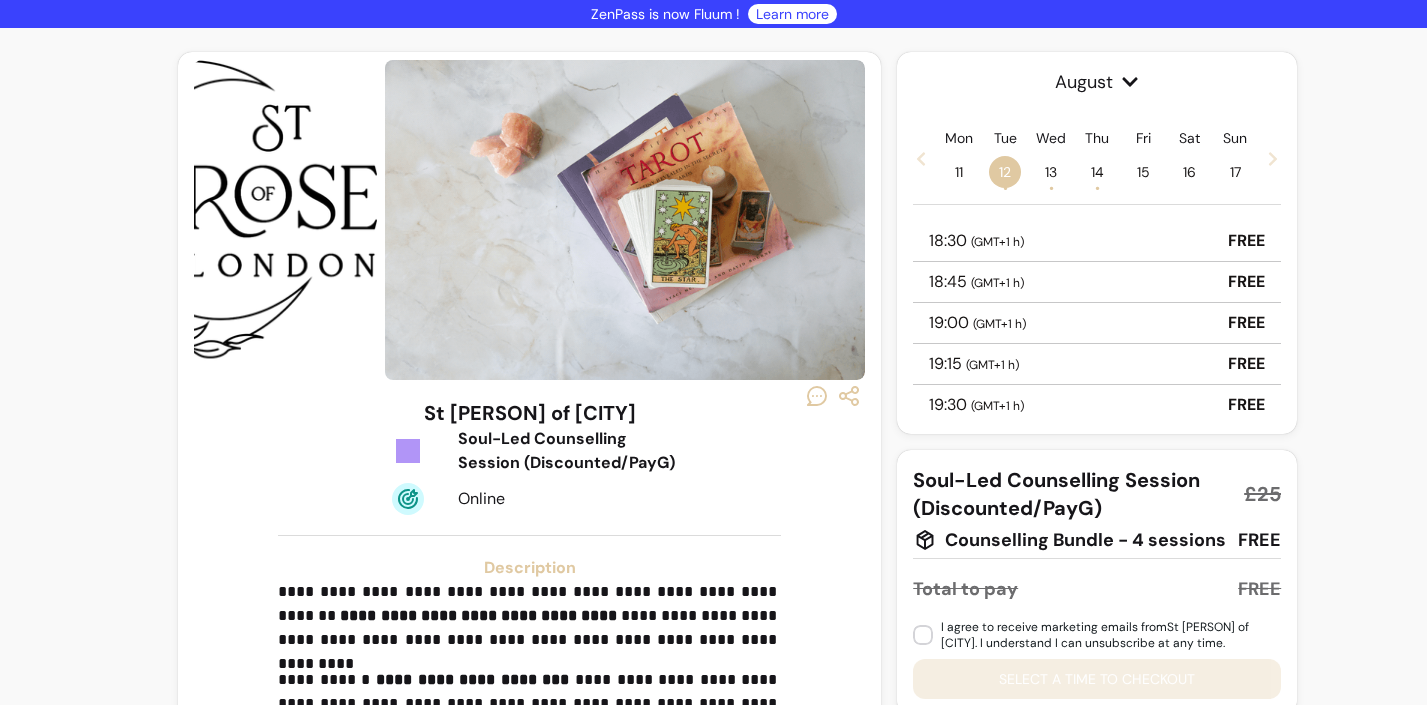 click on "( GMT+1 h )" at bounding box center (997, 242) 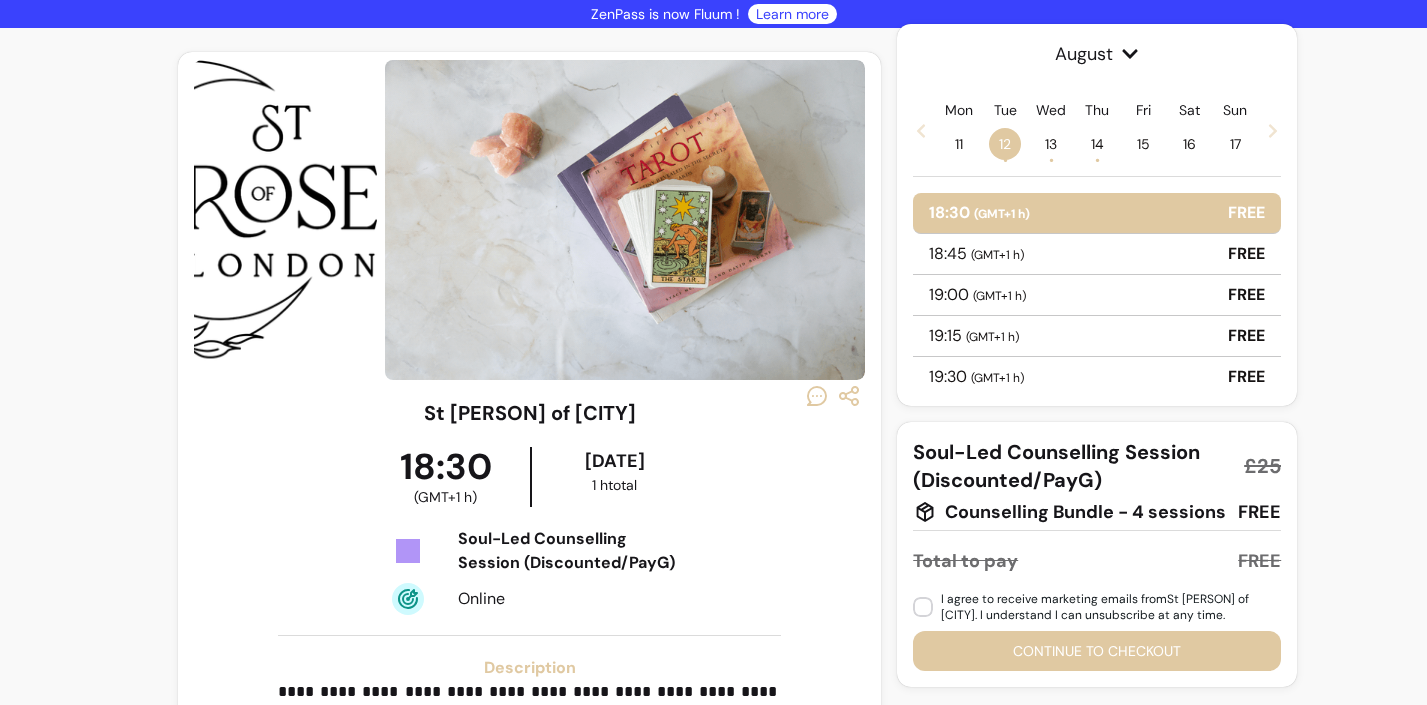scroll, scrollTop: 114, scrollLeft: 0, axis: vertical 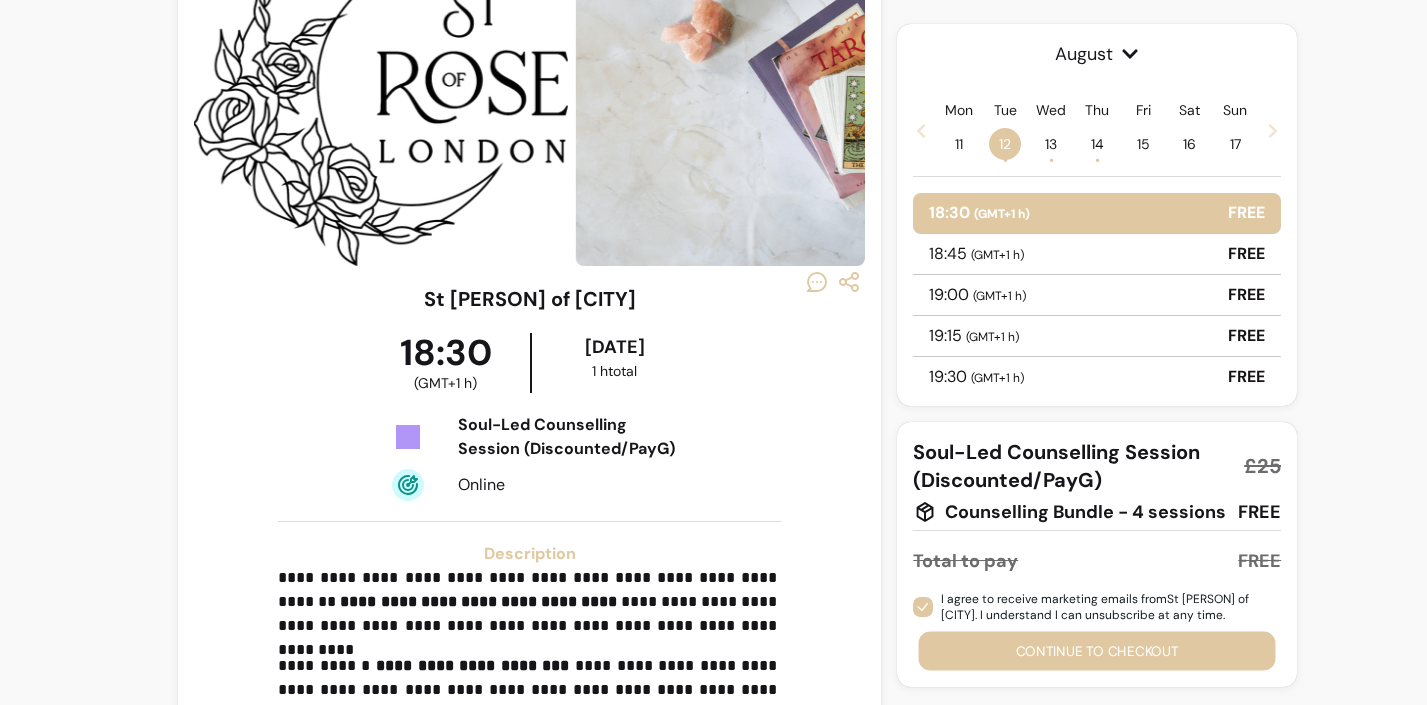click on "Continue to checkout" at bounding box center (1097, 651) 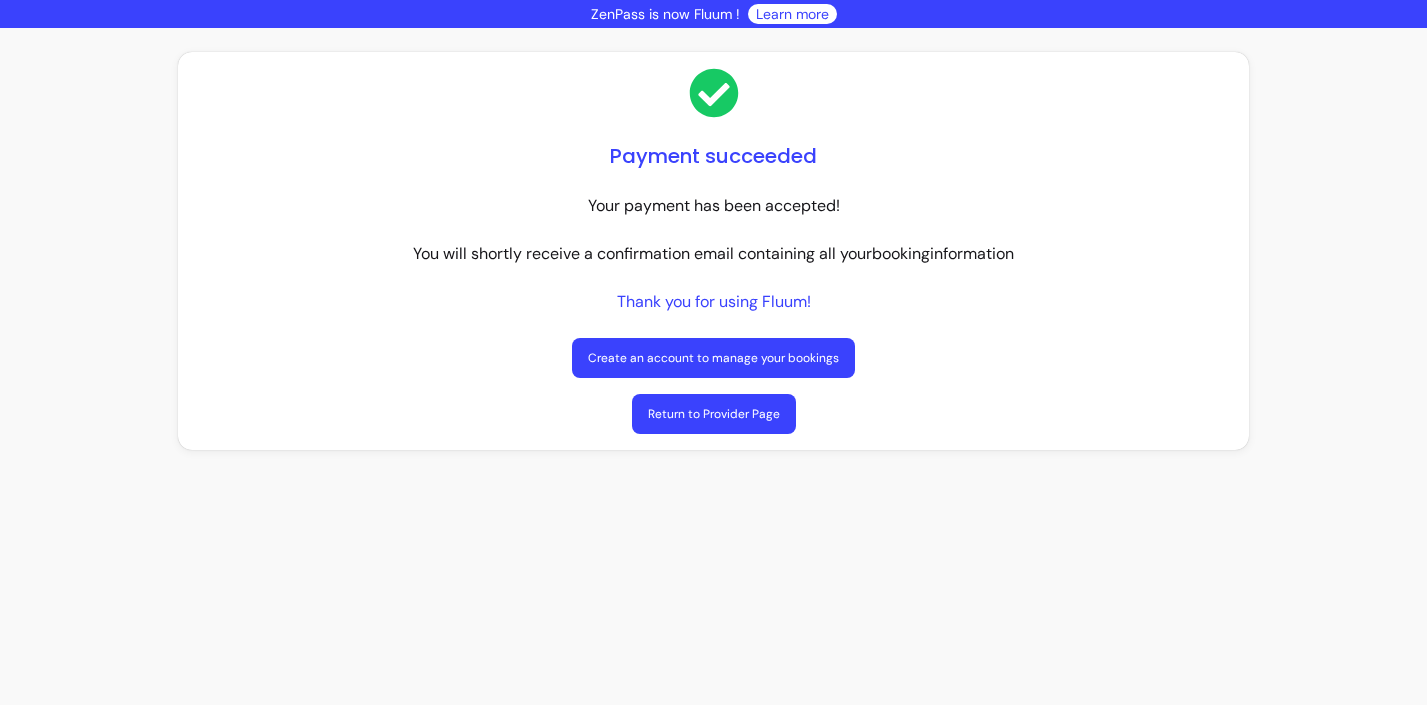 scroll, scrollTop: 0, scrollLeft: 0, axis: both 